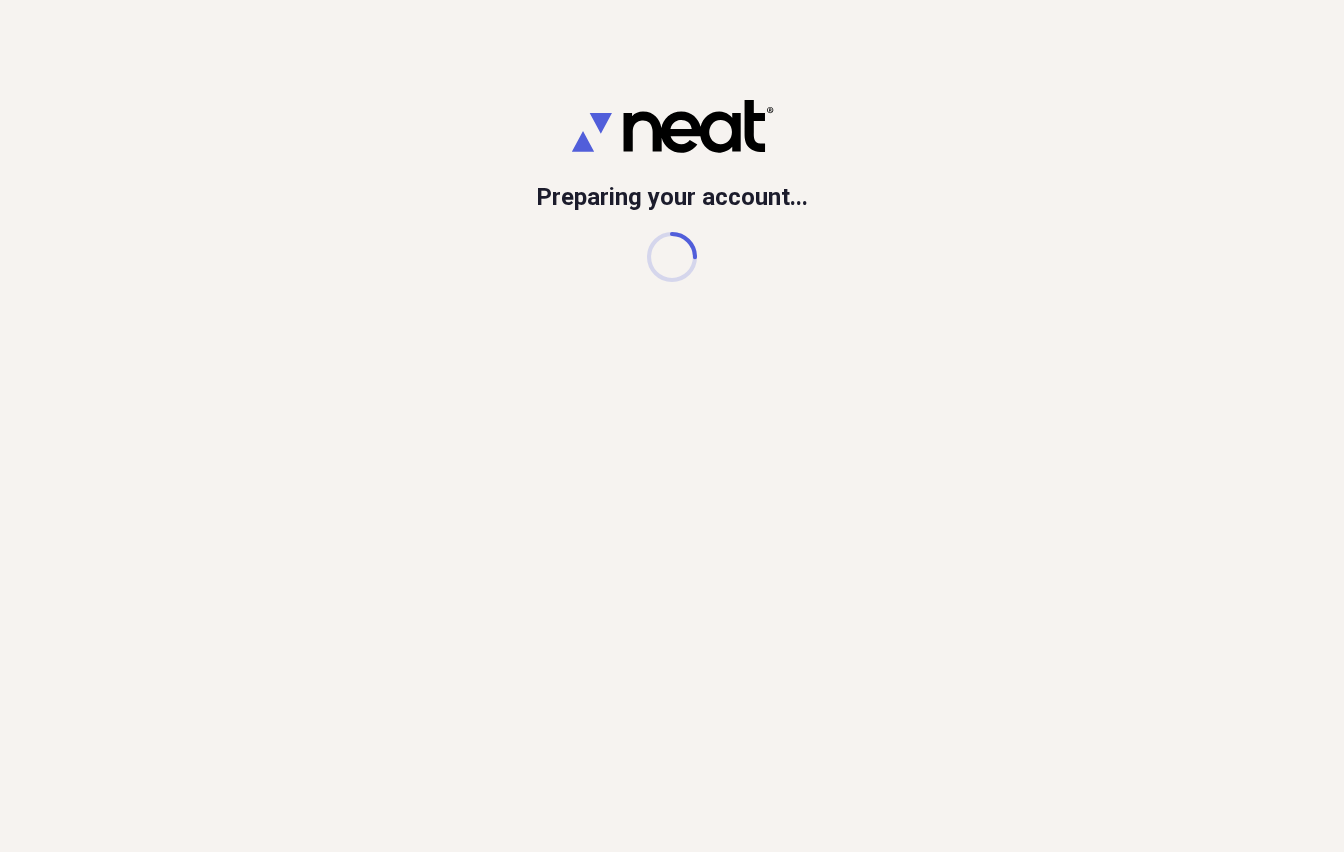 scroll, scrollTop: 0, scrollLeft: 0, axis: both 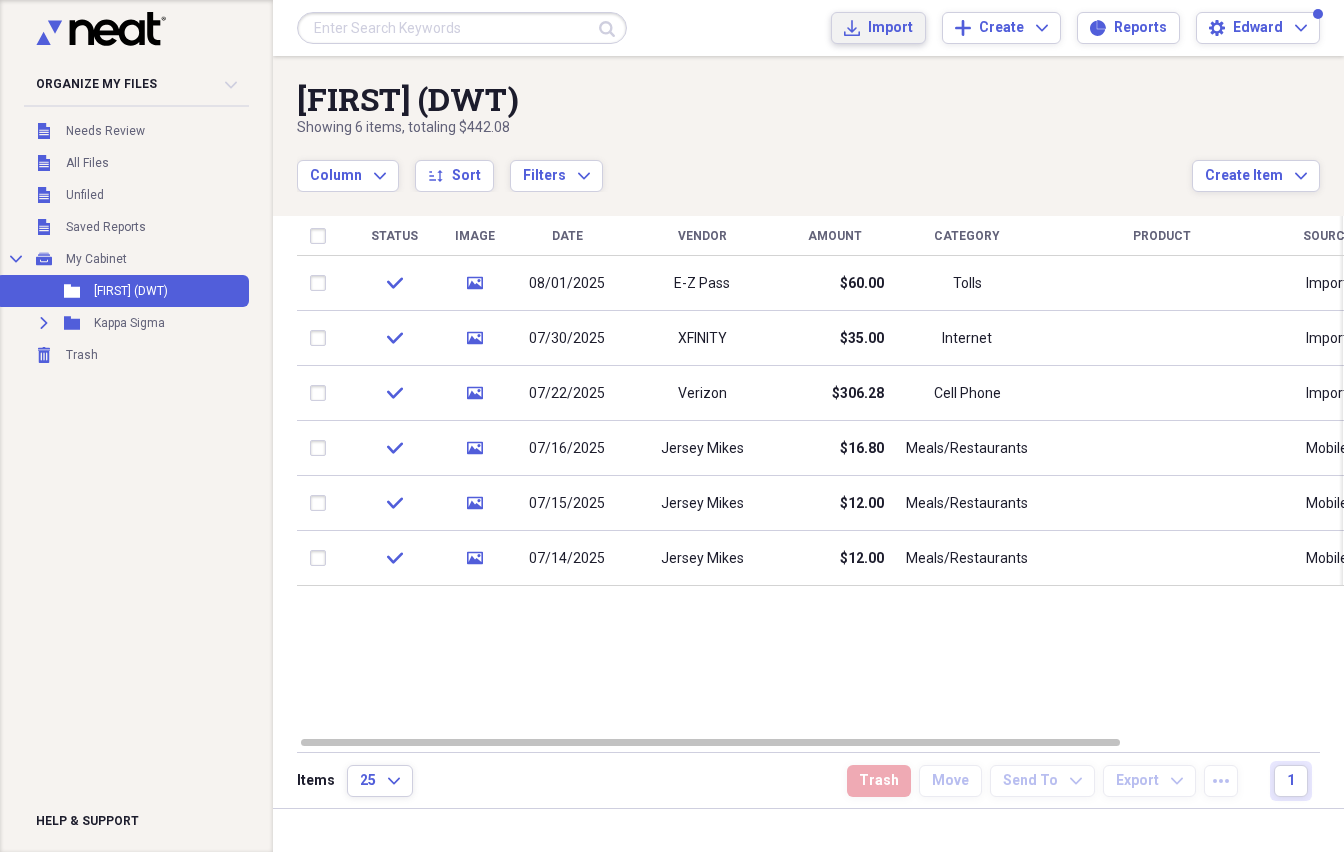 click on "Import" at bounding box center [890, 28] 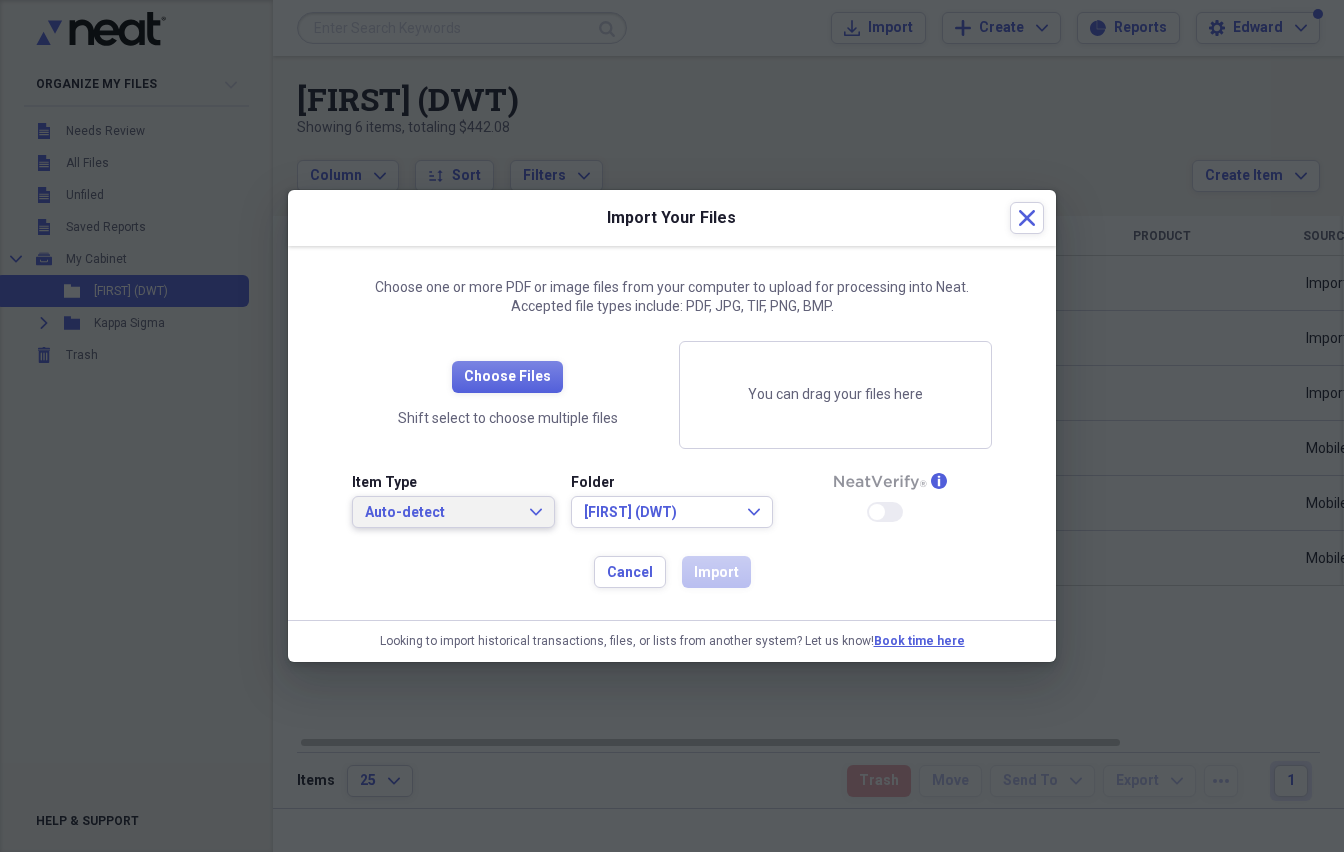click on "Auto-detect Expand" at bounding box center [453, 512] 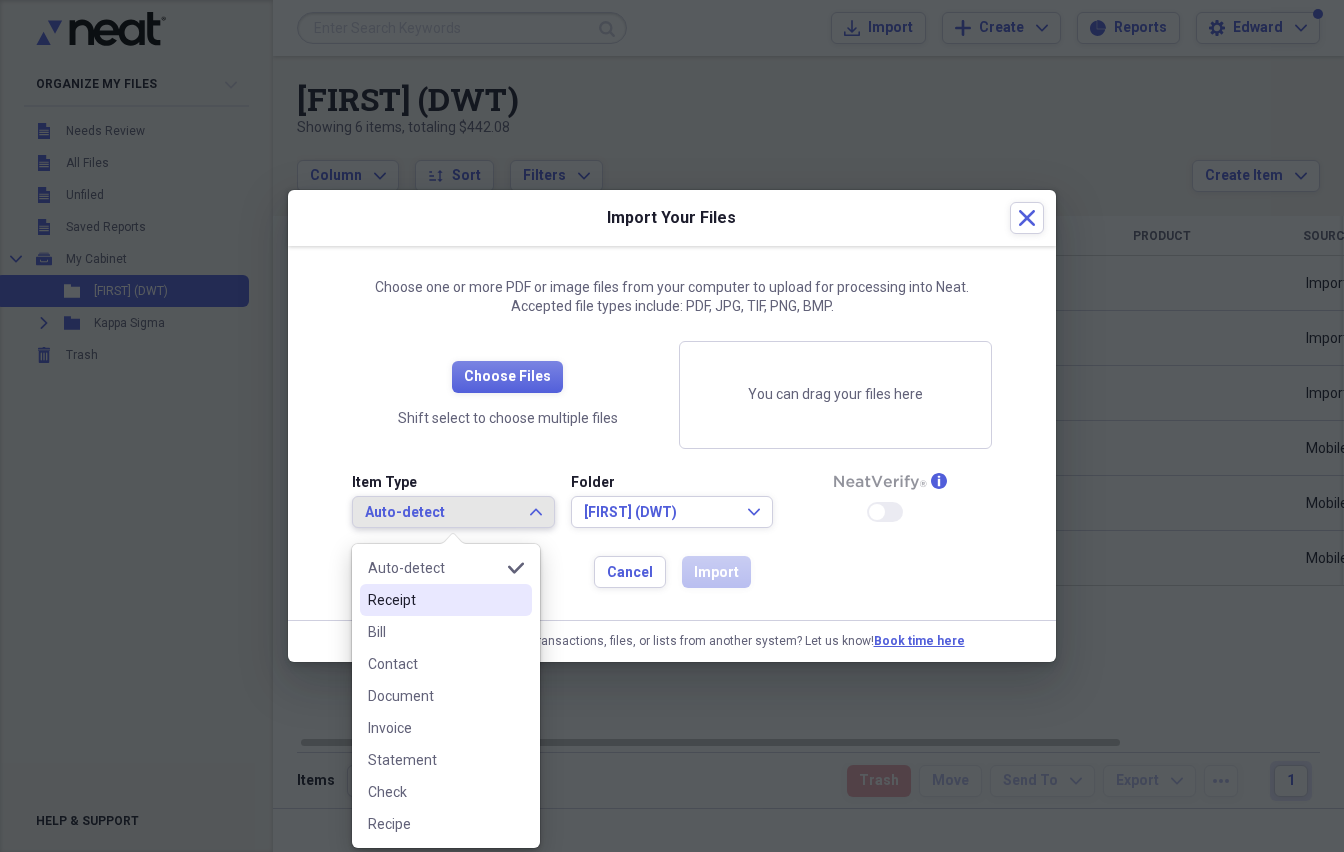 click on "Receipt" at bounding box center [434, 600] 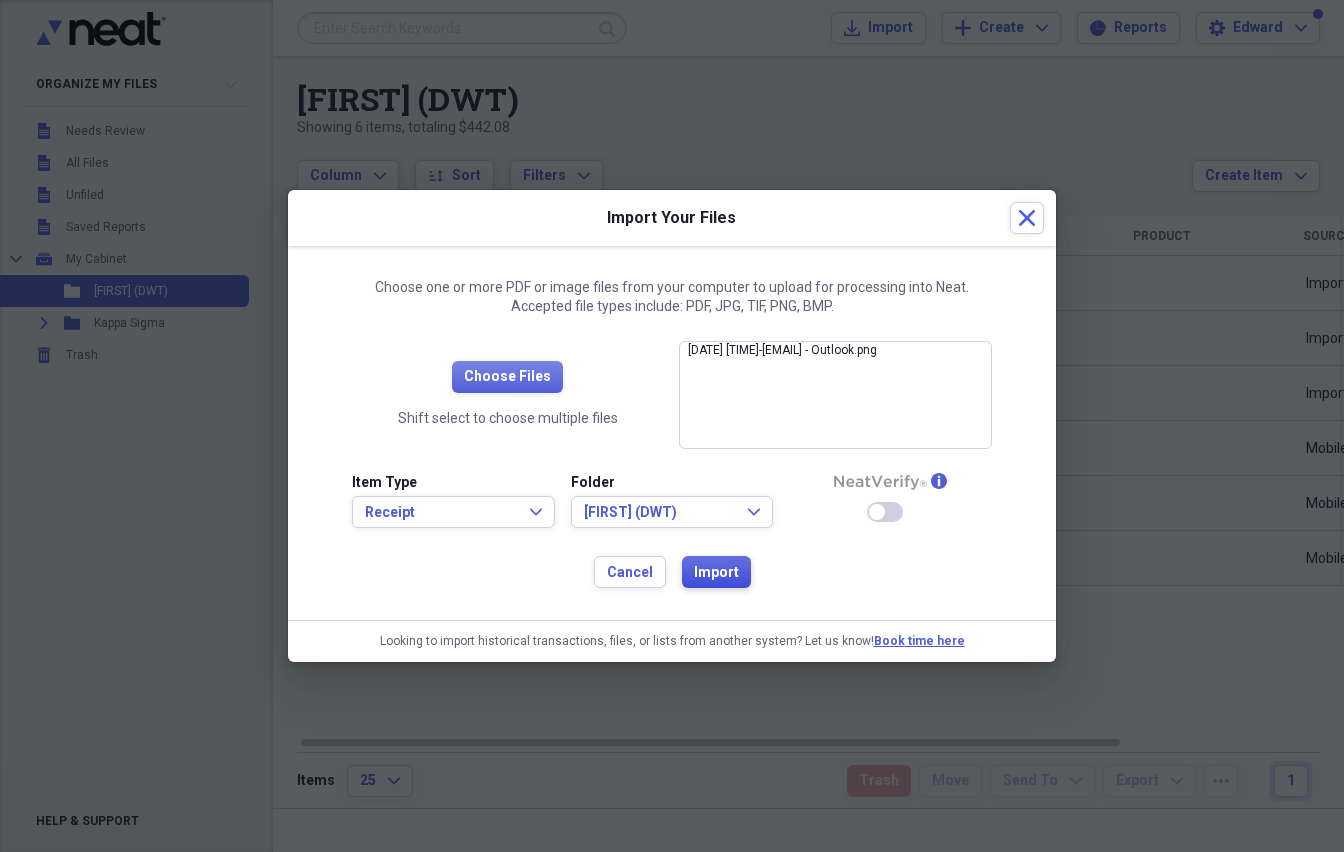 click on "Import" at bounding box center (716, 573) 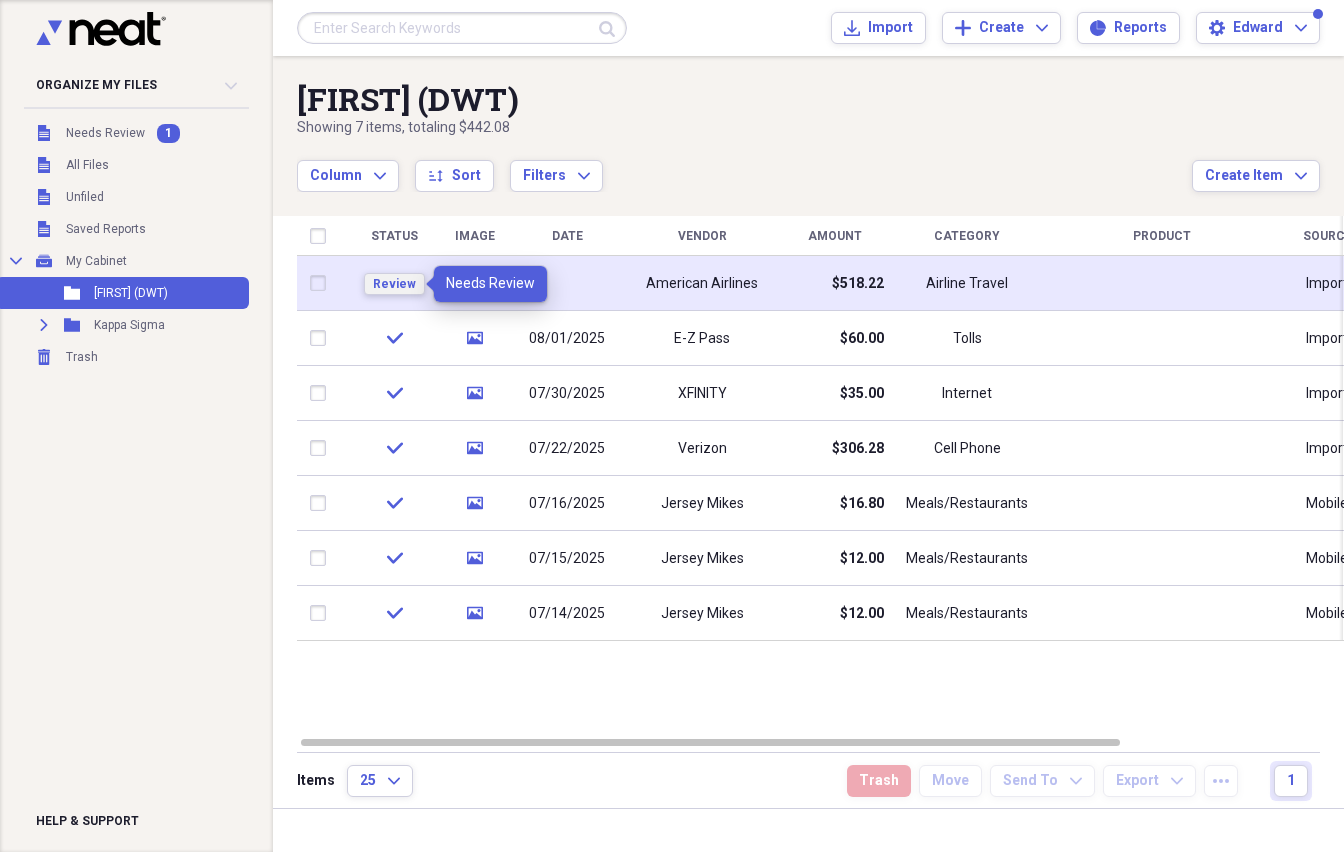 click on "Review" at bounding box center [394, 284] 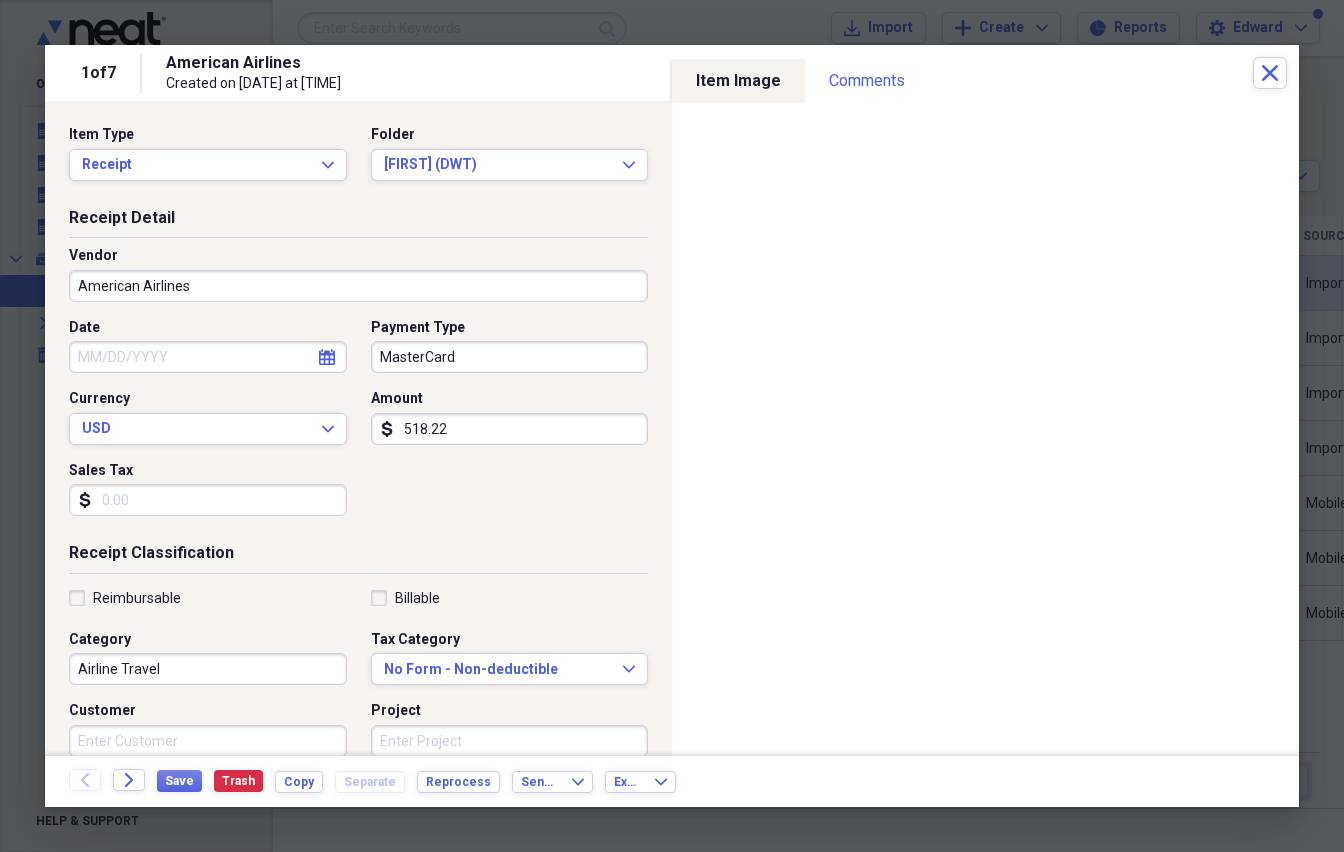click 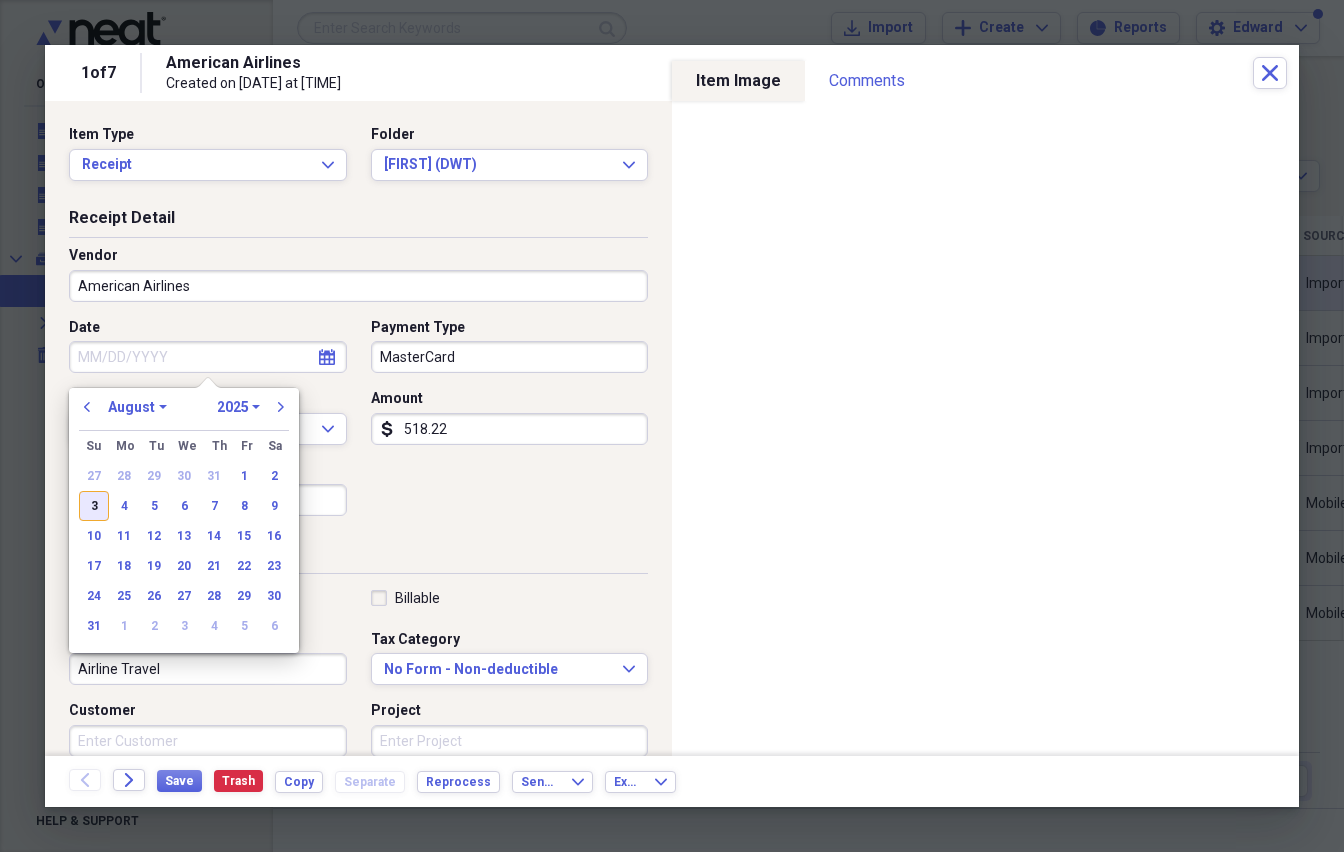 click on "3" at bounding box center [94, 506] 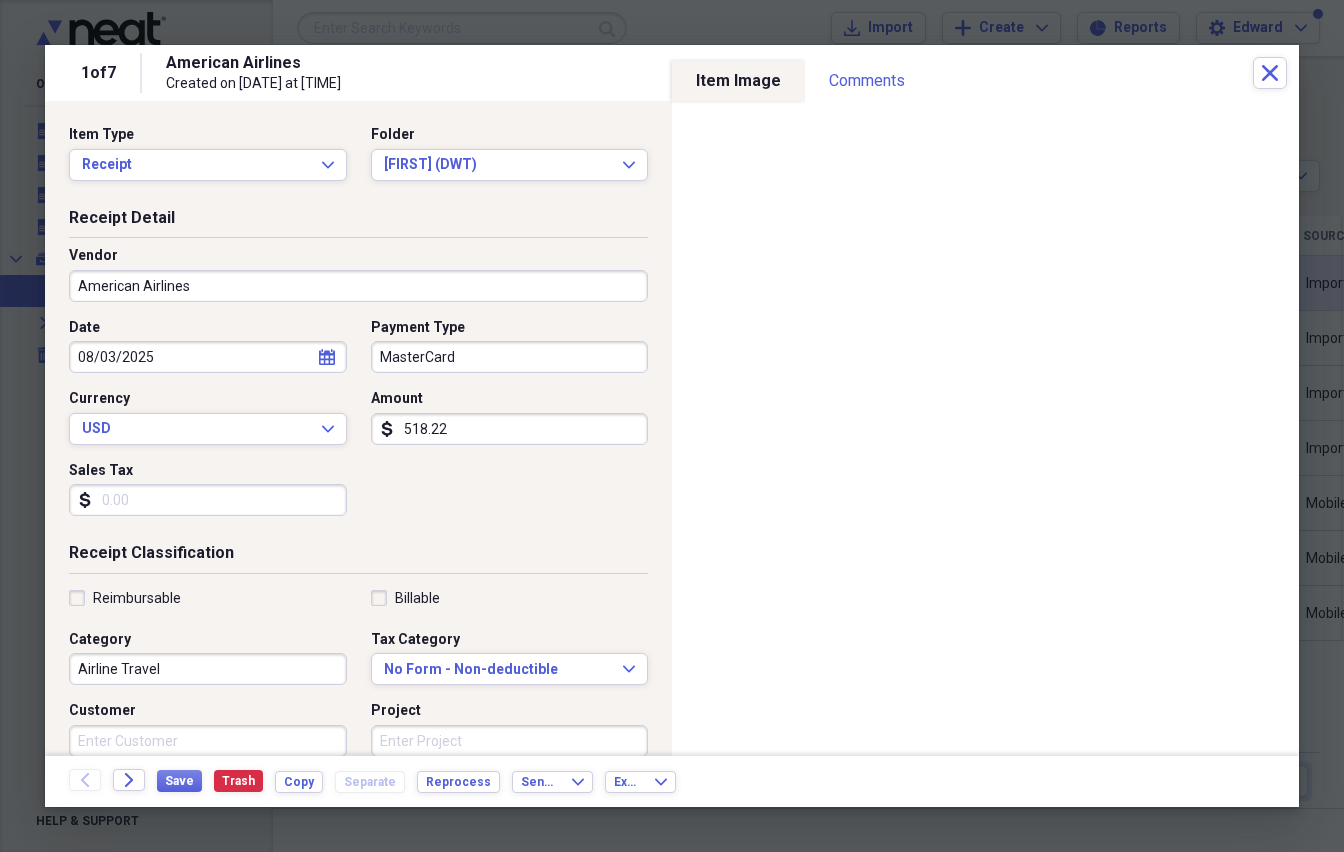 click on "Reimbursable" at bounding box center [125, 598] 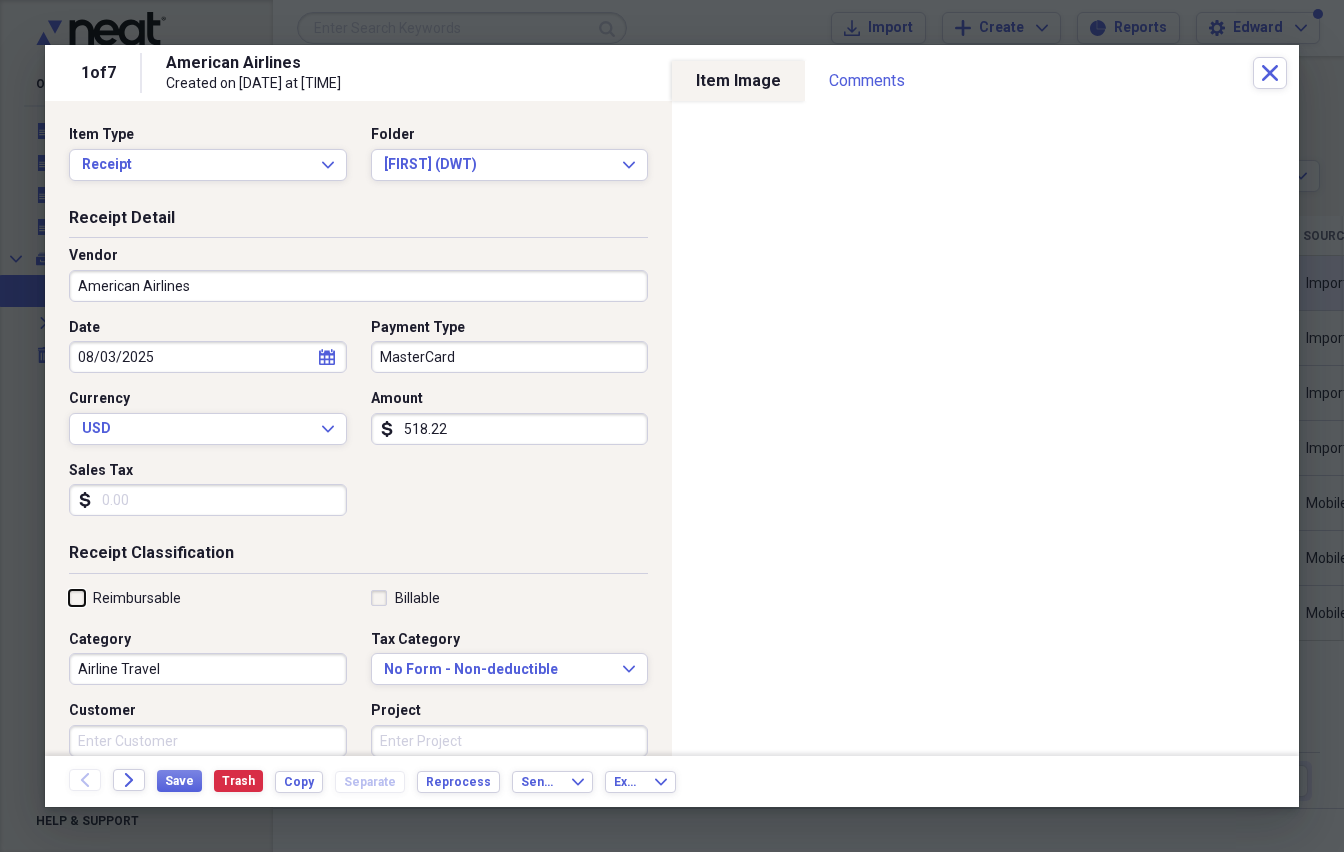 click on "Reimbursable" at bounding box center (69, 597) 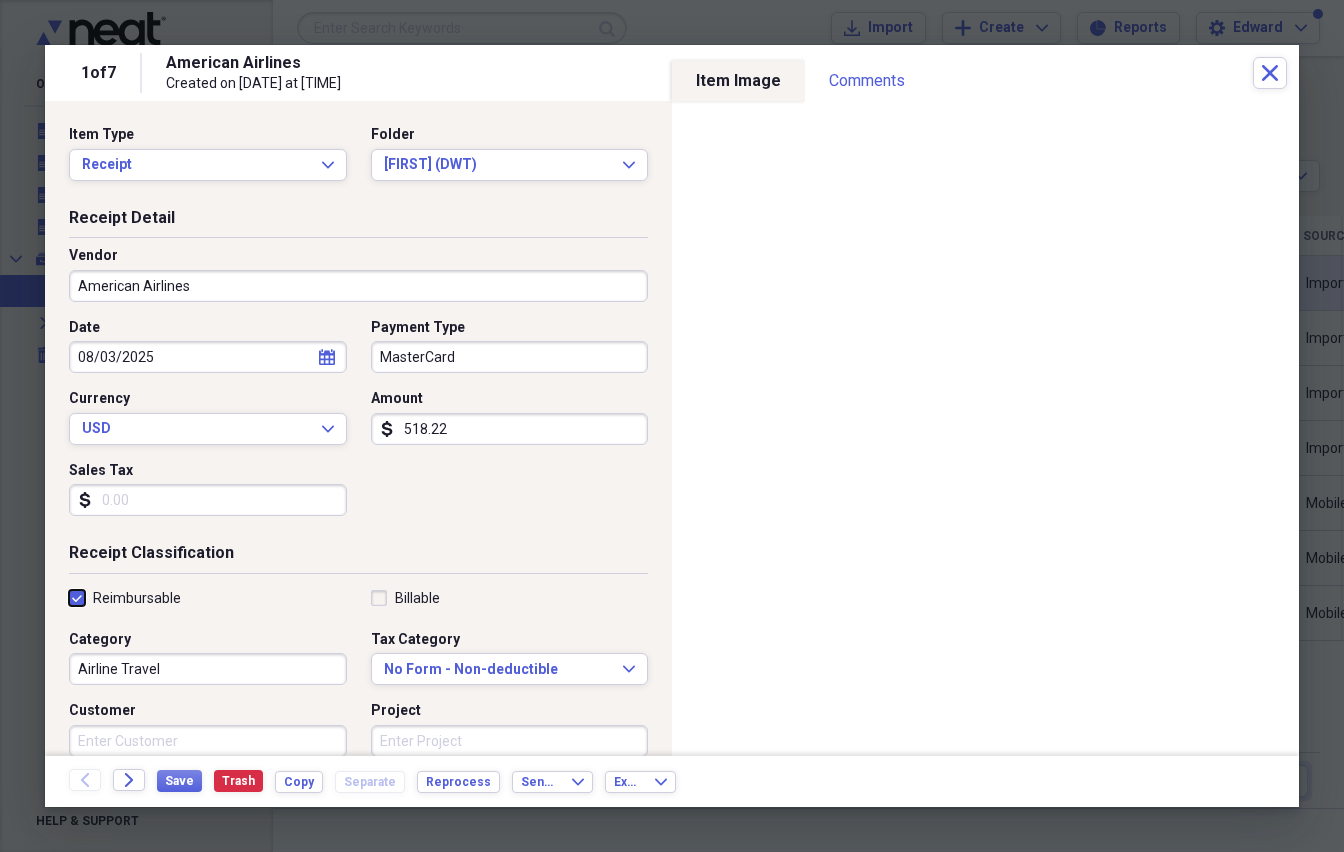 checkbox on "true" 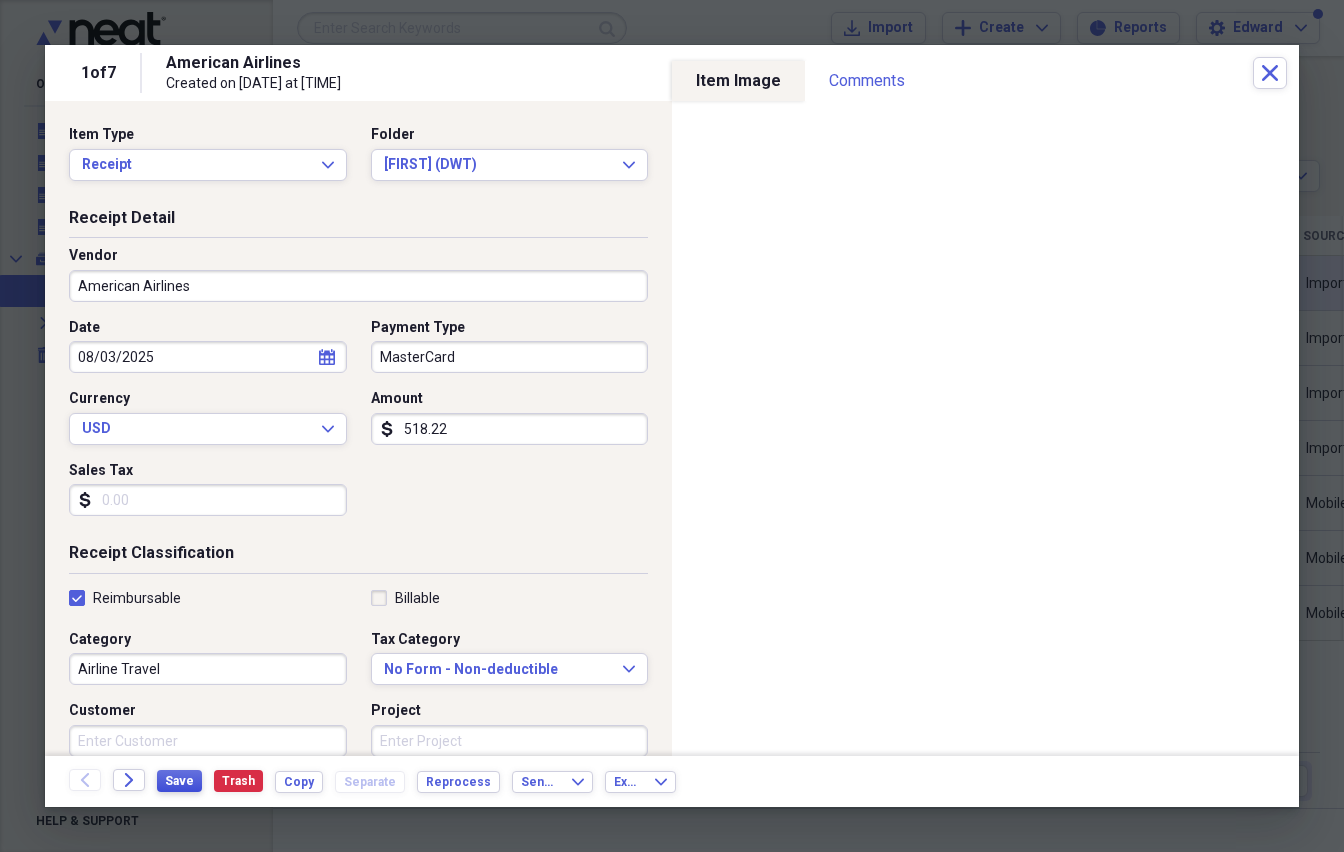 click on "Save" at bounding box center (179, 781) 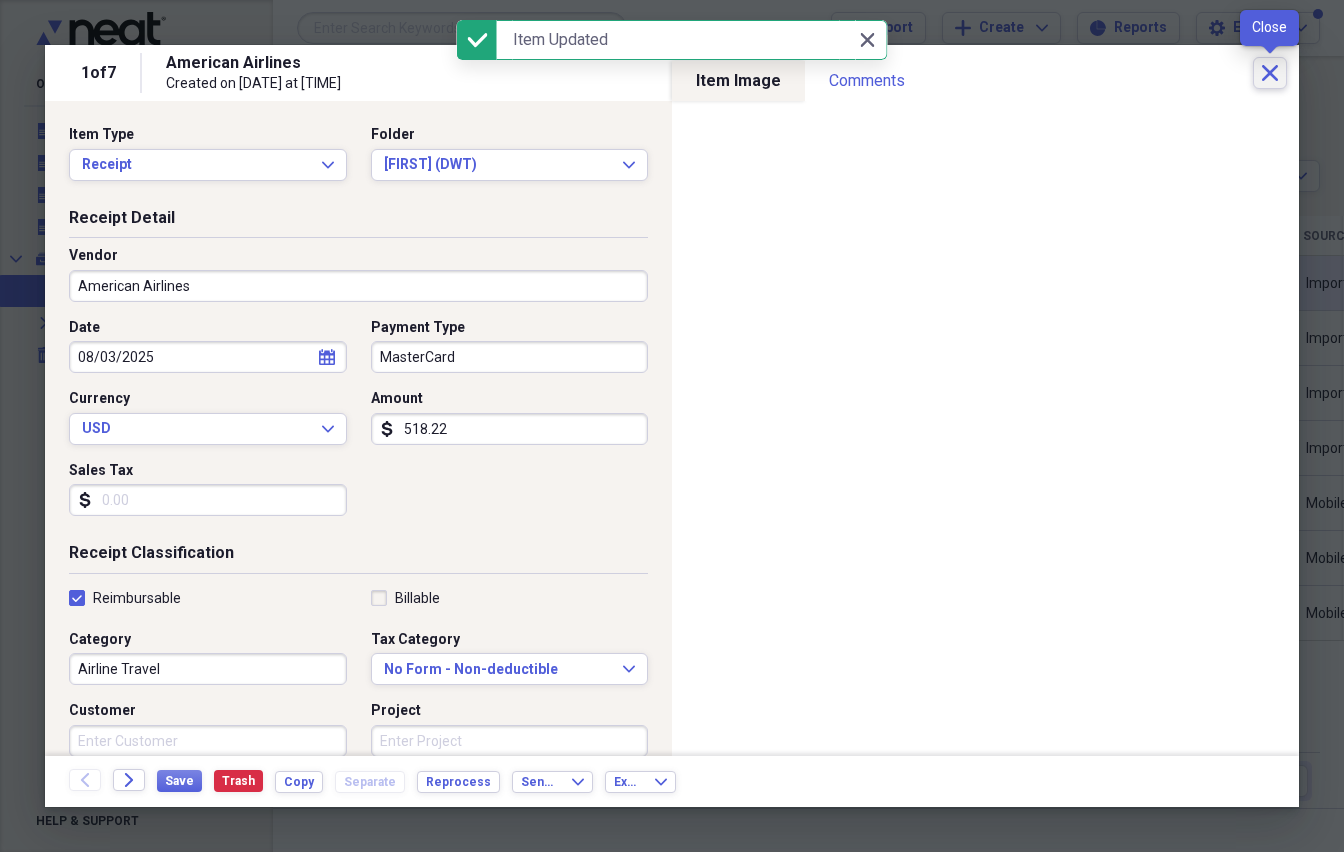 click on "Close" 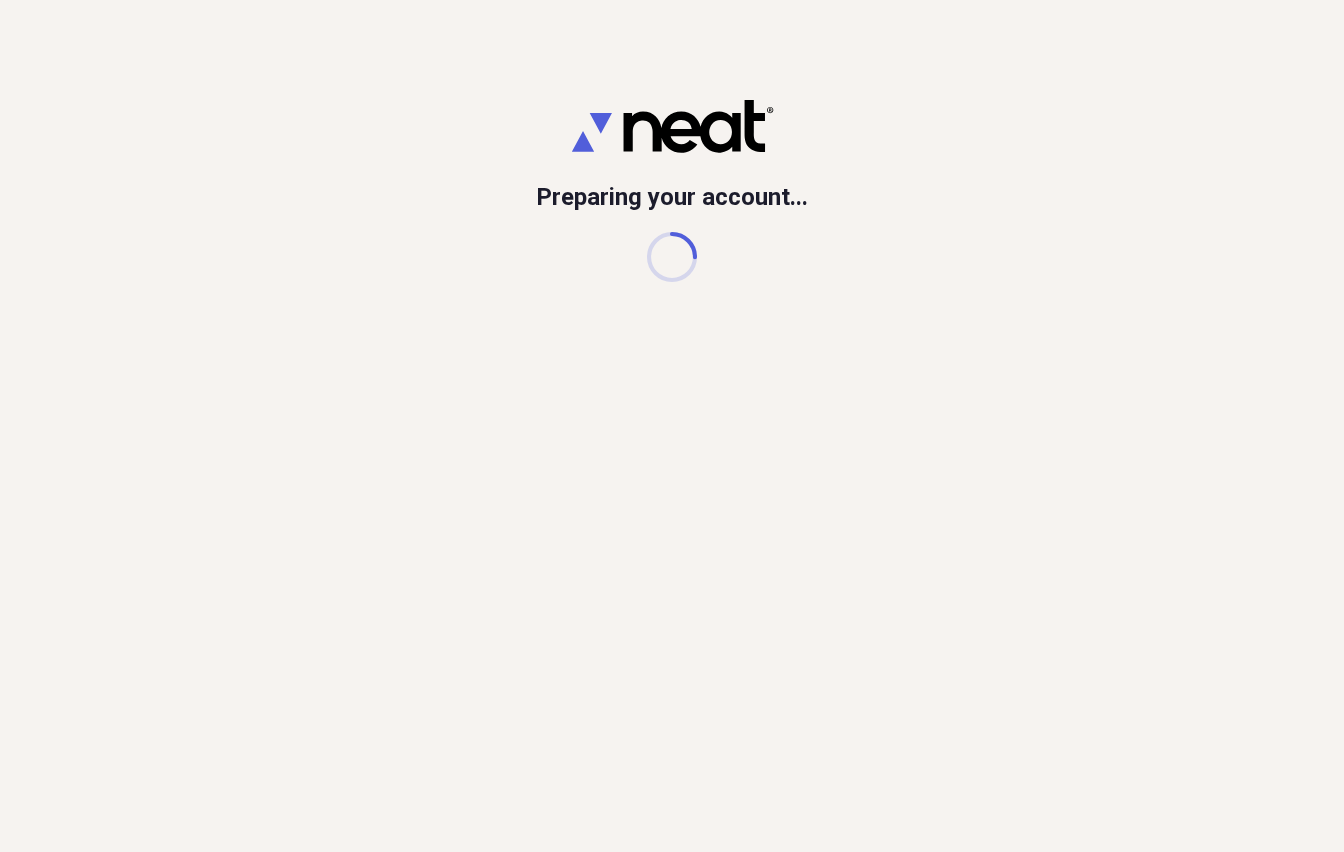 scroll, scrollTop: 0, scrollLeft: 0, axis: both 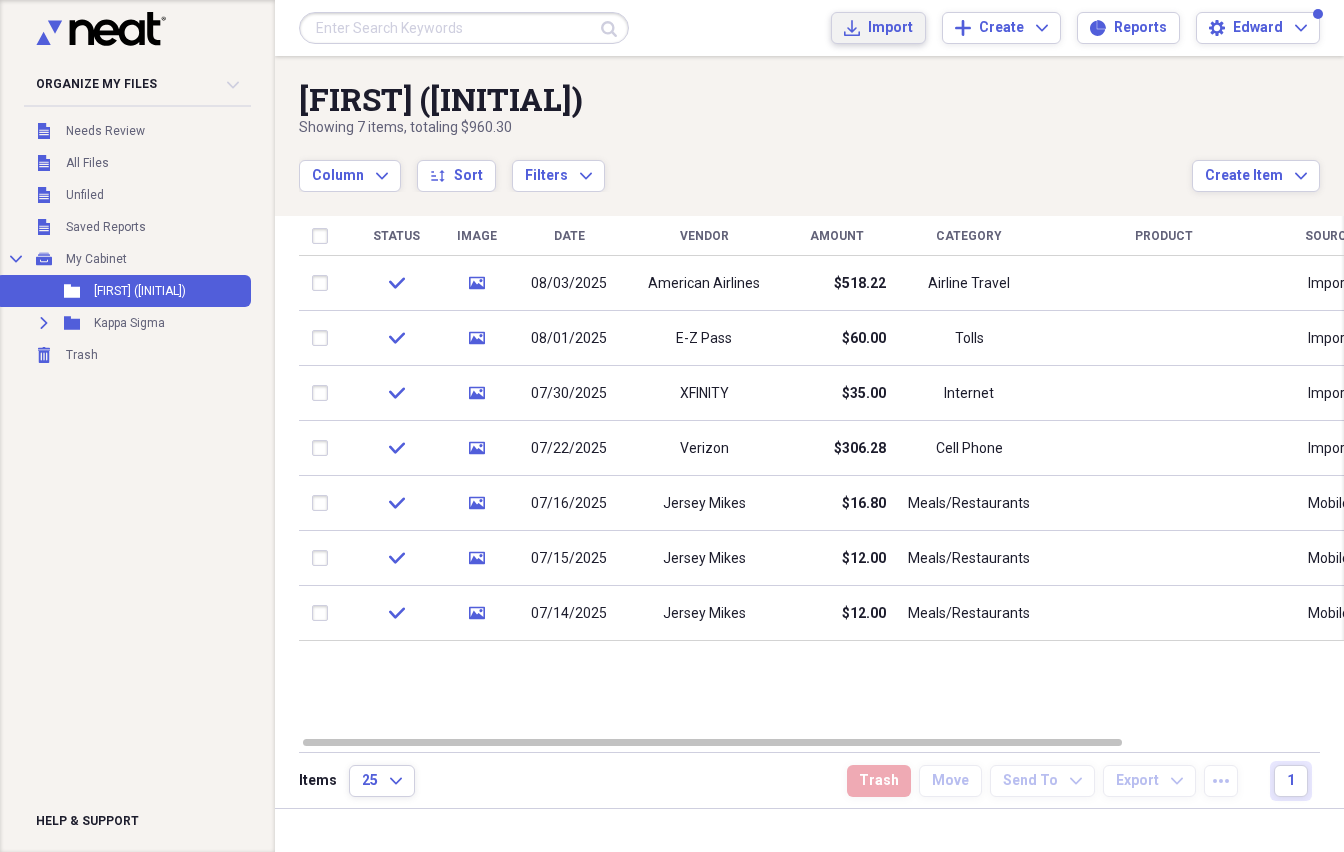 click on "Import" at bounding box center (890, 28) 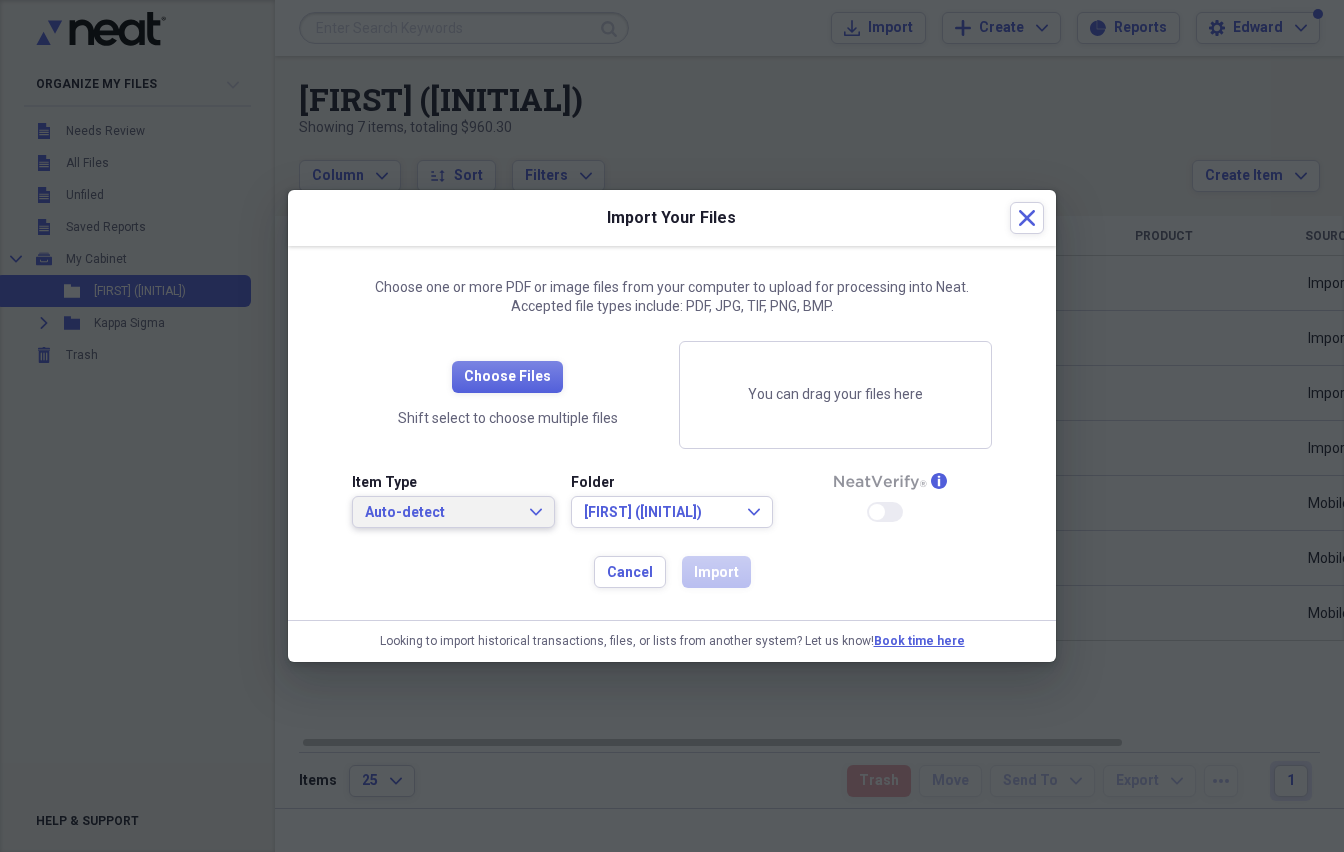 click on "Auto-detect" at bounding box center [441, 513] 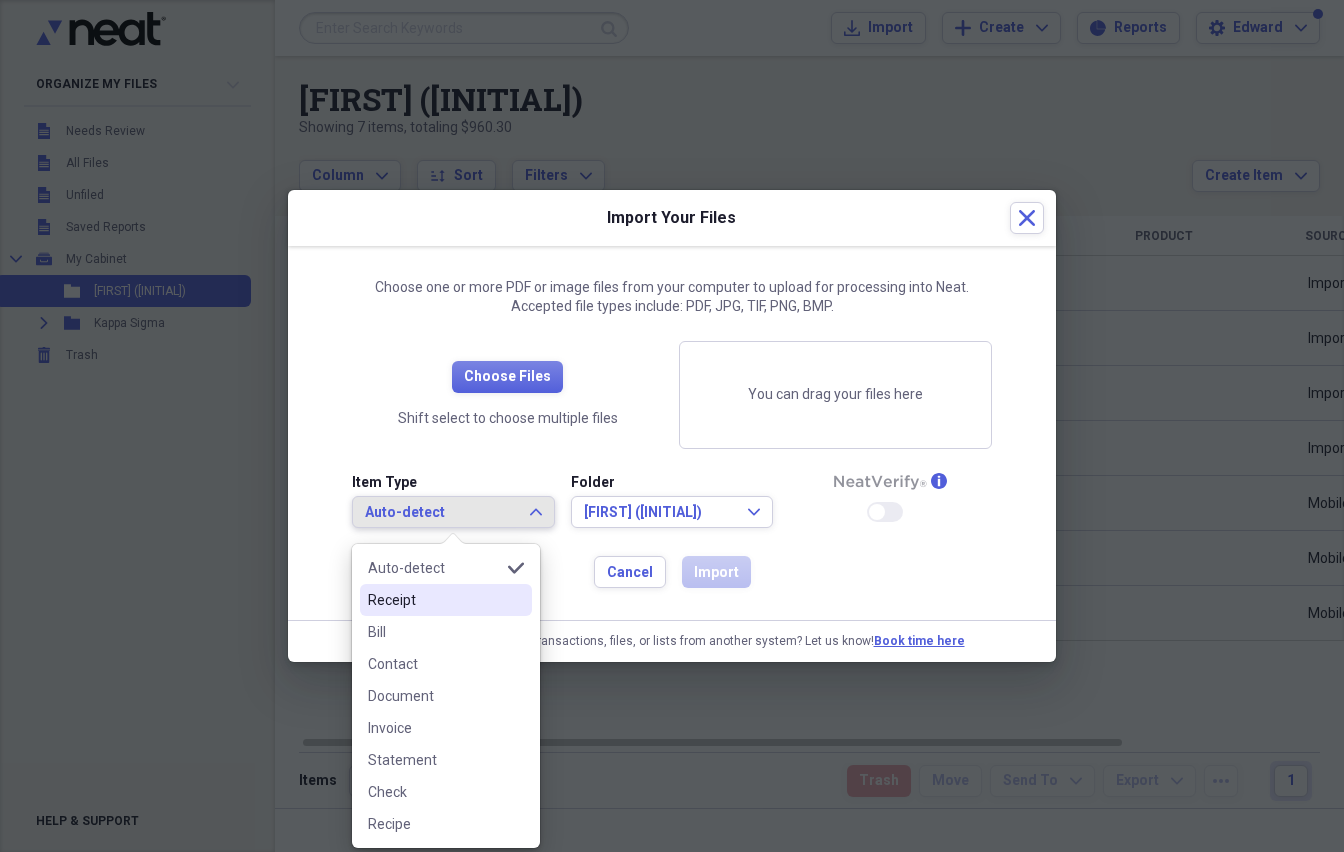 click on "Receipt" at bounding box center (434, 600) 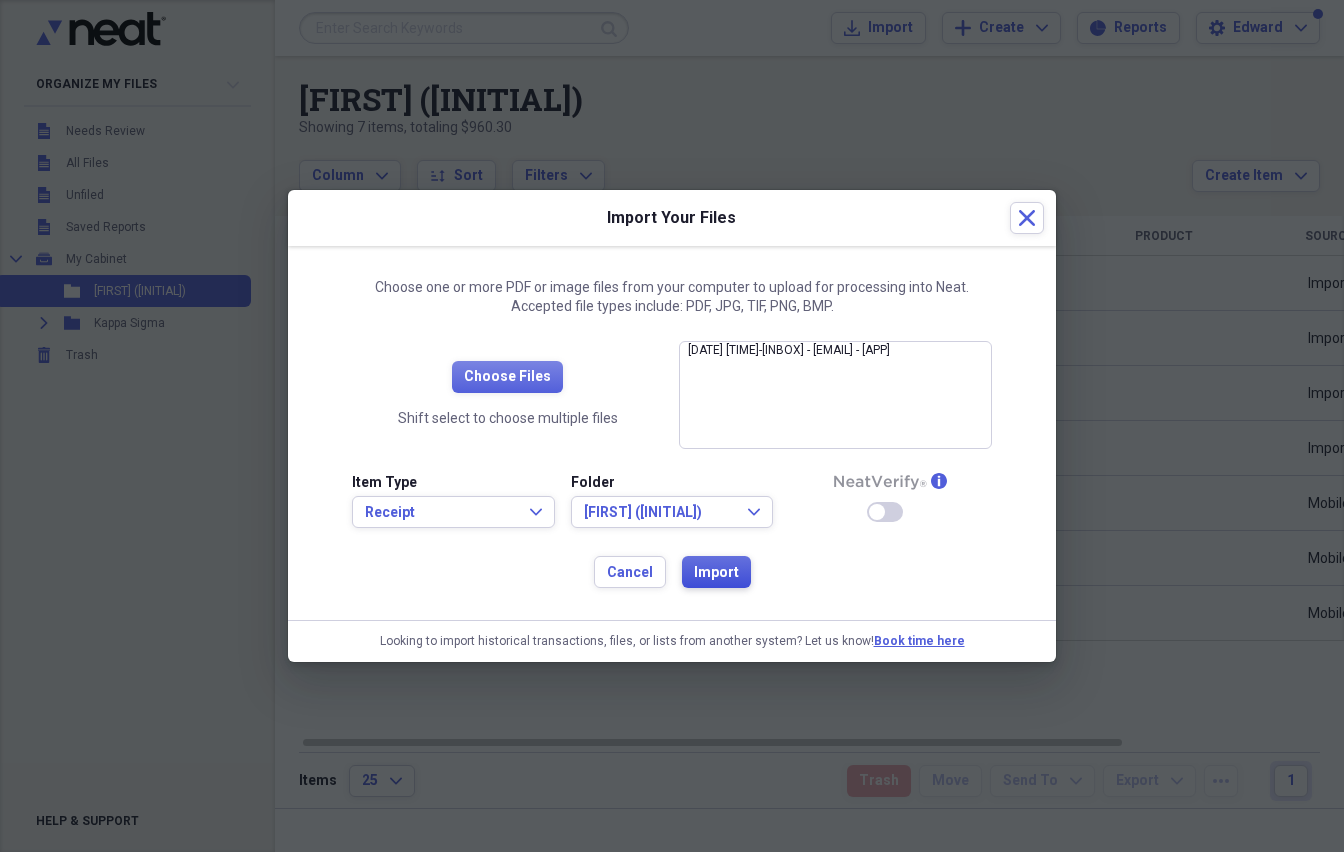 click on "Import" at bounding box center (716, 573) 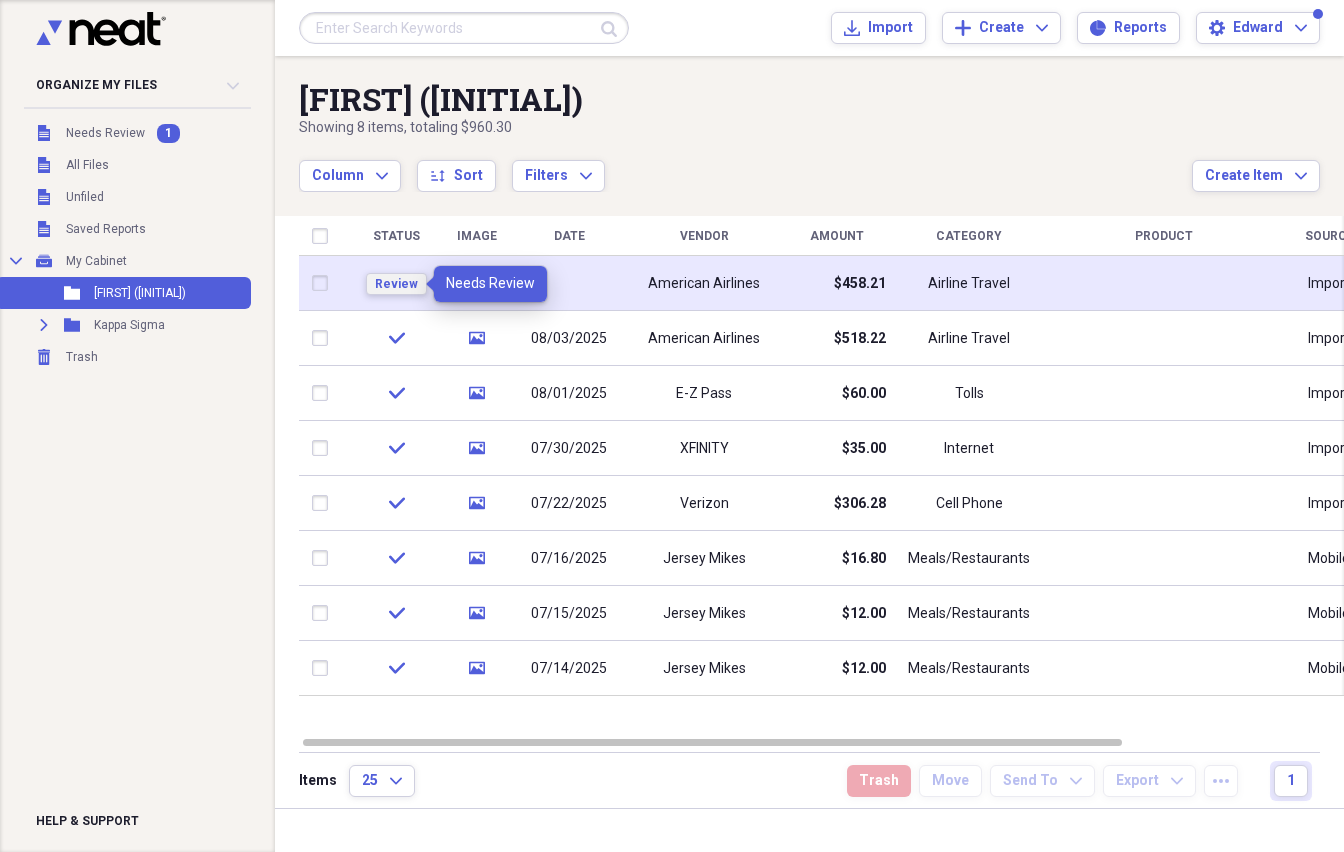 click on "Review" at bounding box center (396, 284) 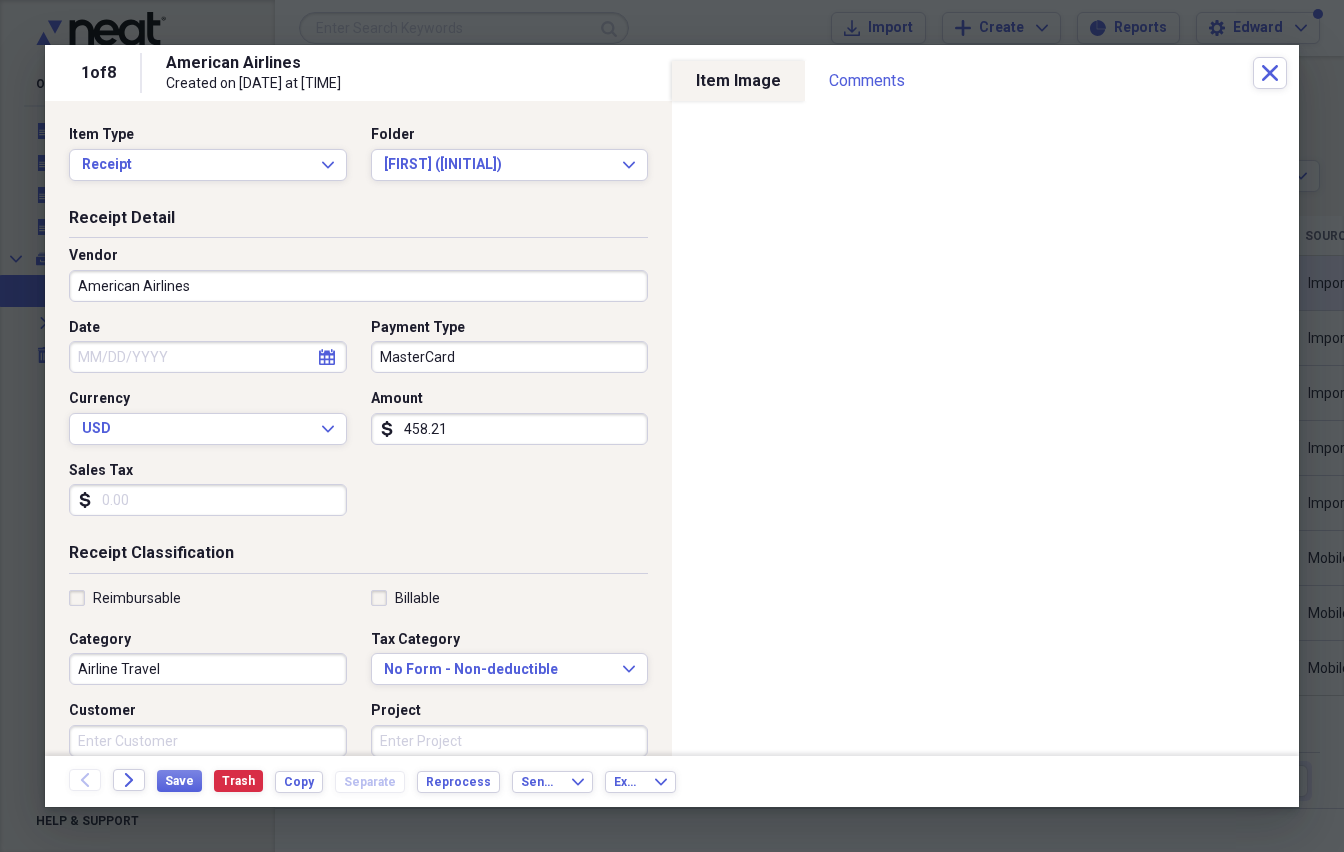 click 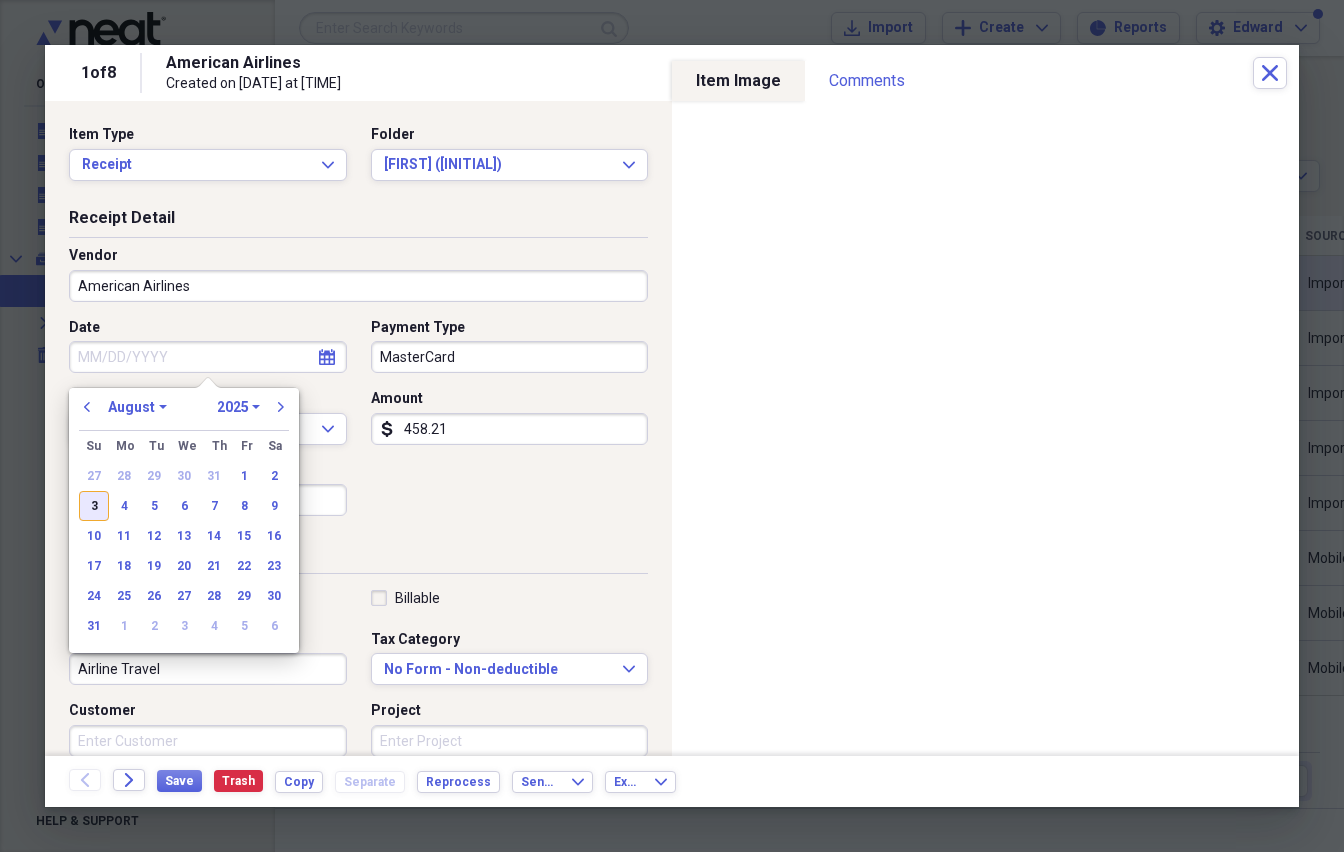 click on "3" at bounding box center (94, 506) 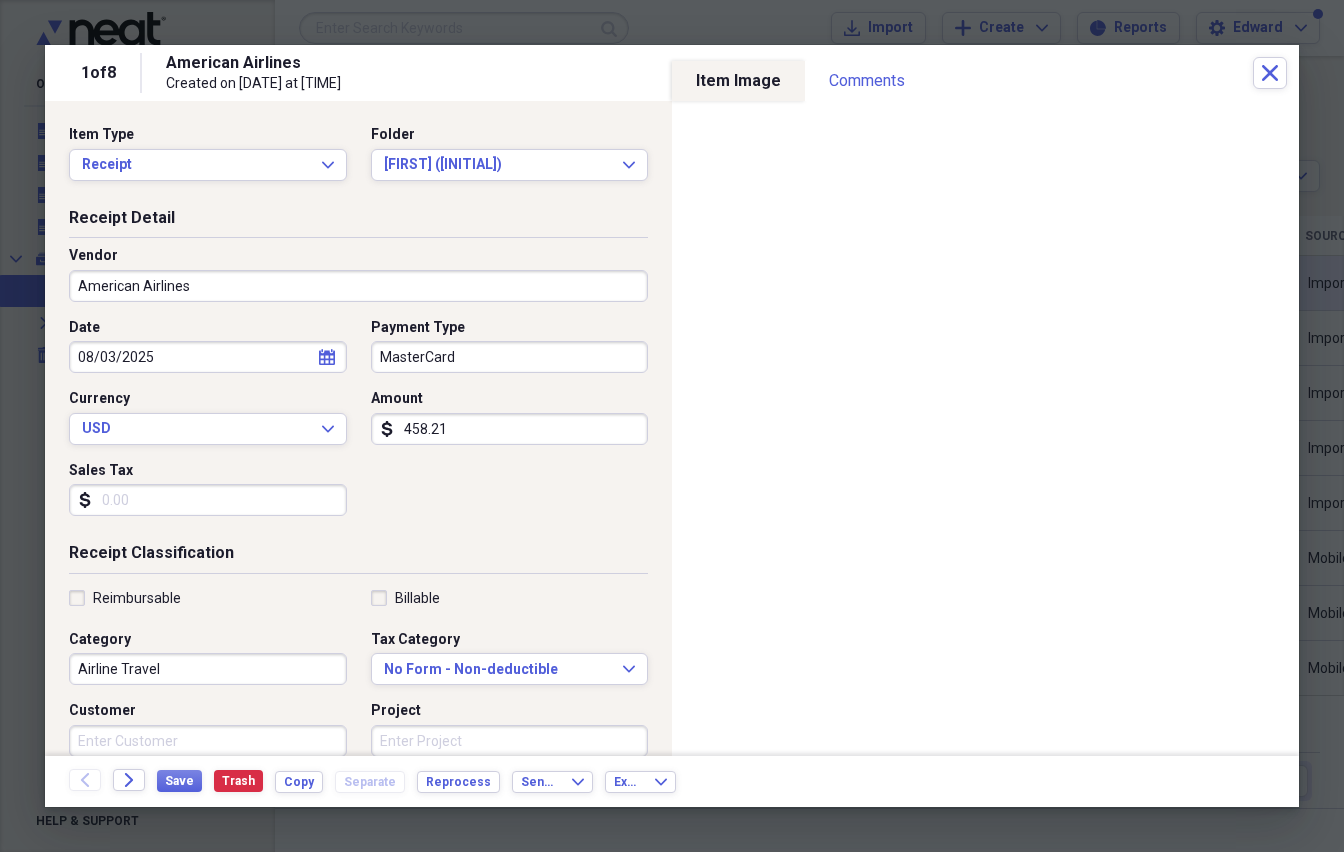 click on "Reimbursable" at bounding box center [125, 598] 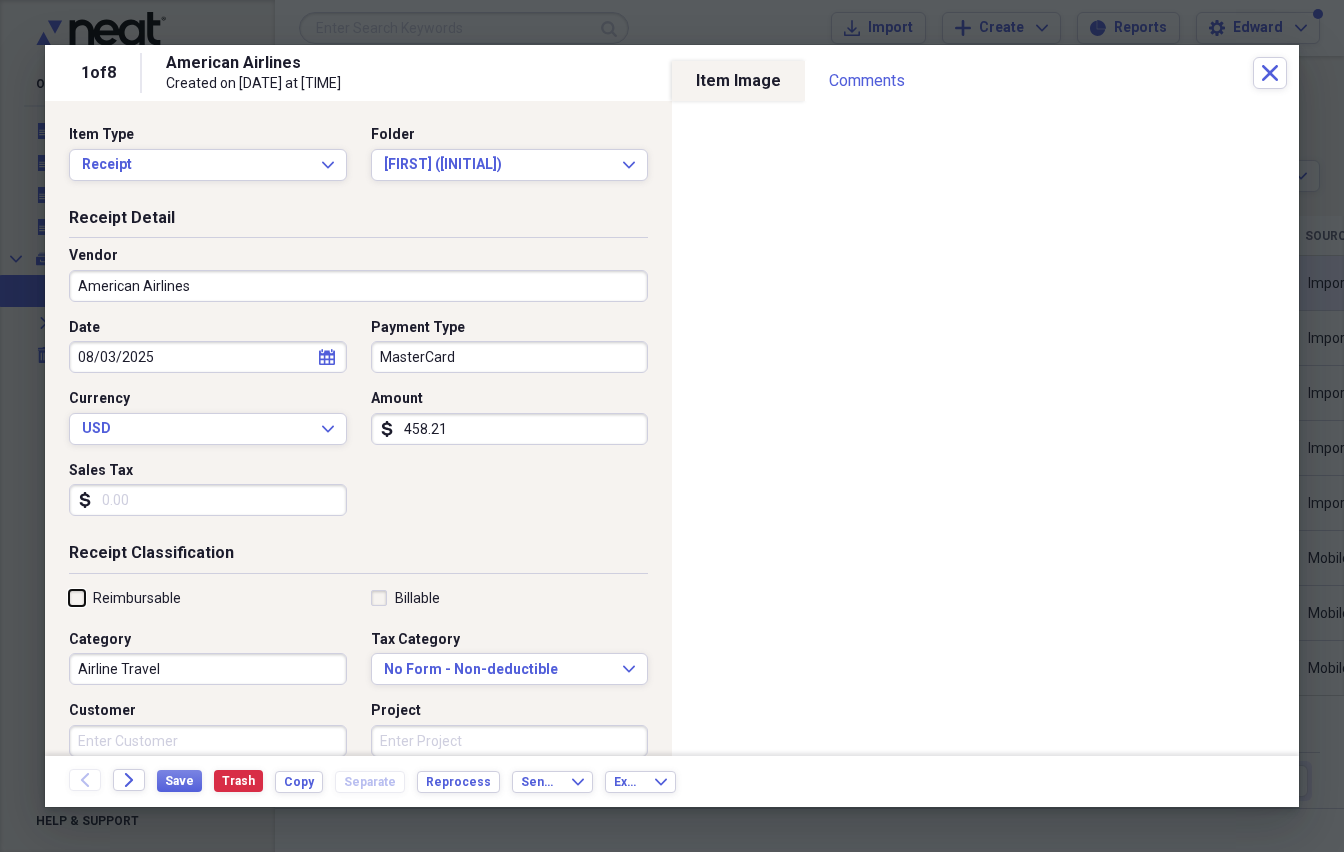 click on "Reimbursable" at bounding box center [69, 597] 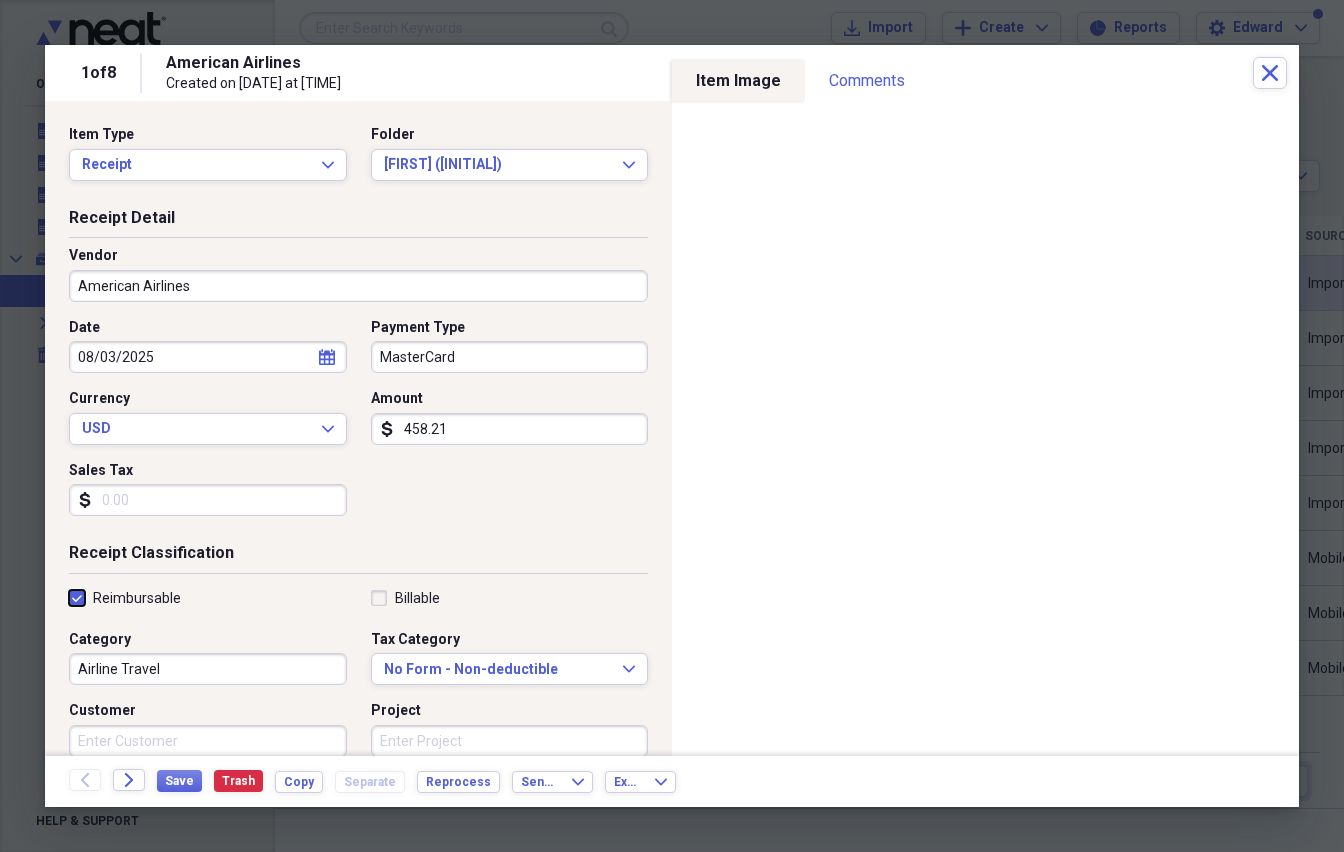 checkbox on "true" 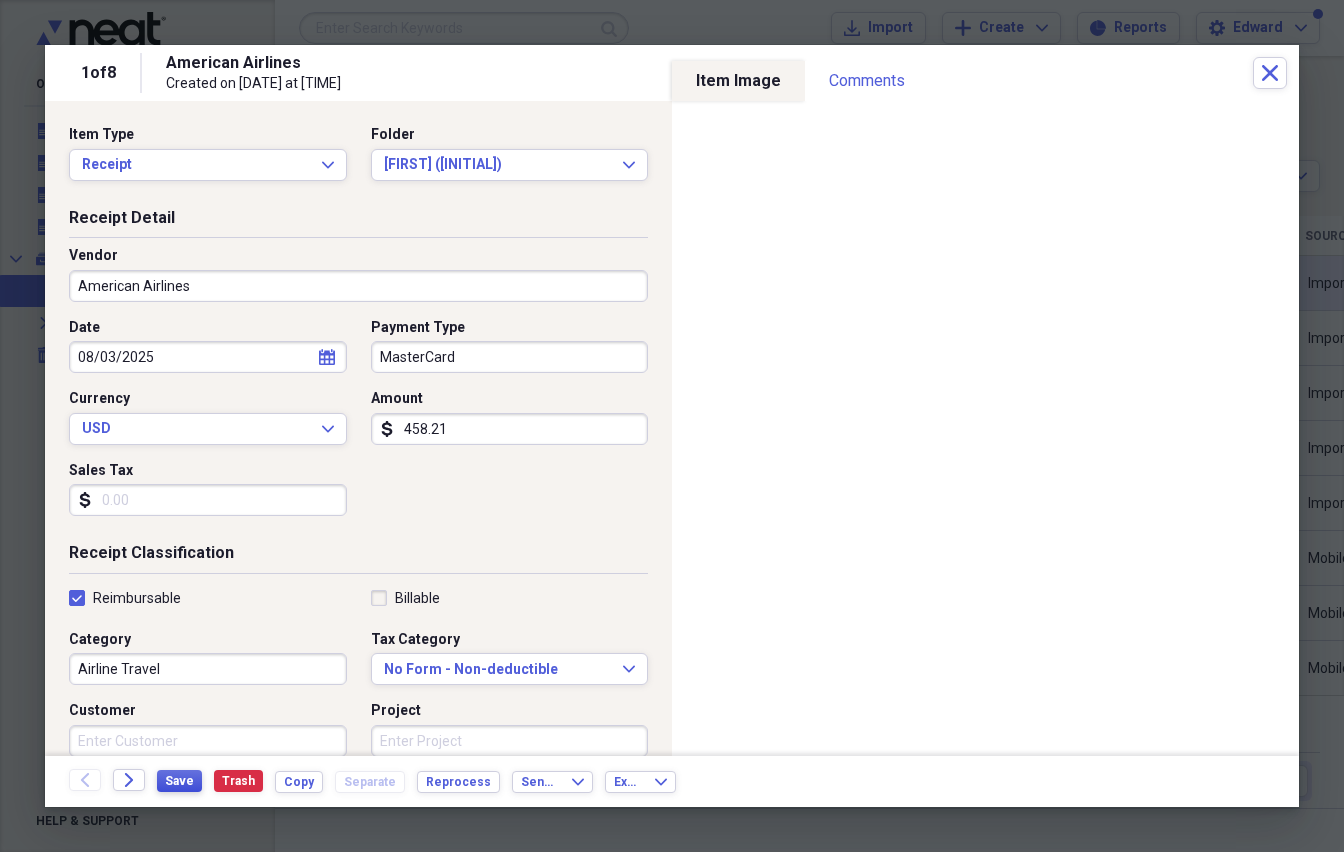 click on "Save" at bounding box center [179, 781] 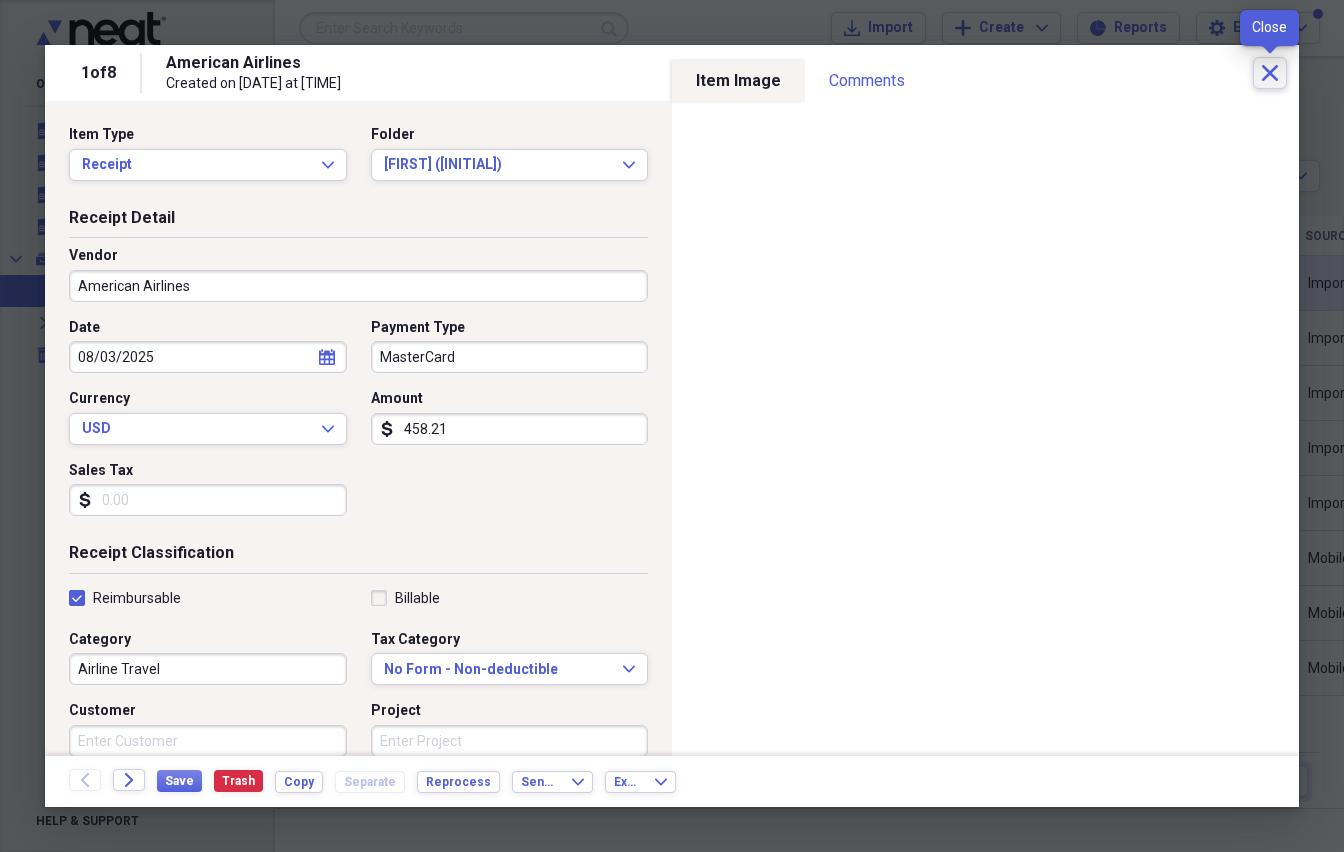 click 